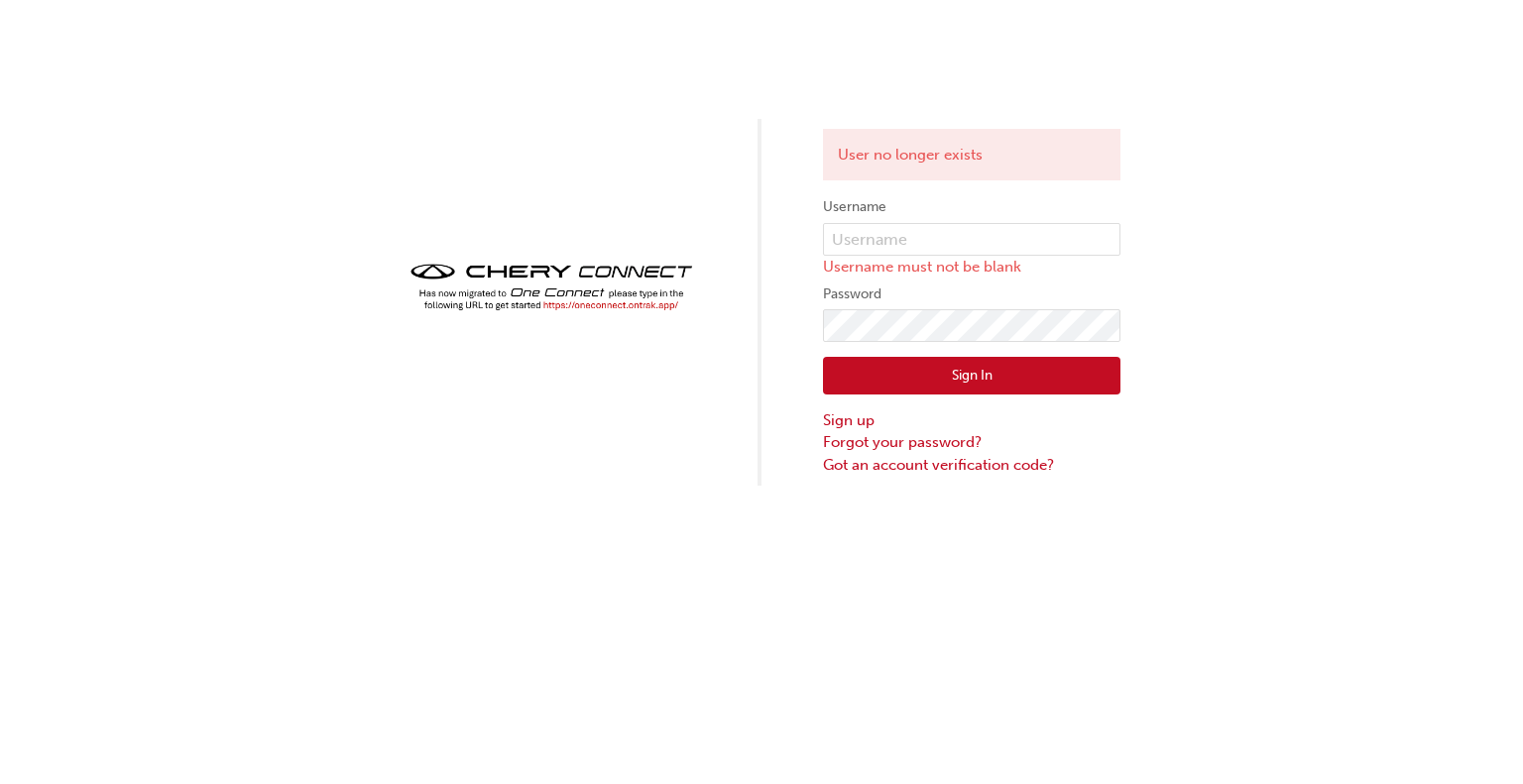 scroll, scrollTop: 0, scrollLeft: 0, axis: both 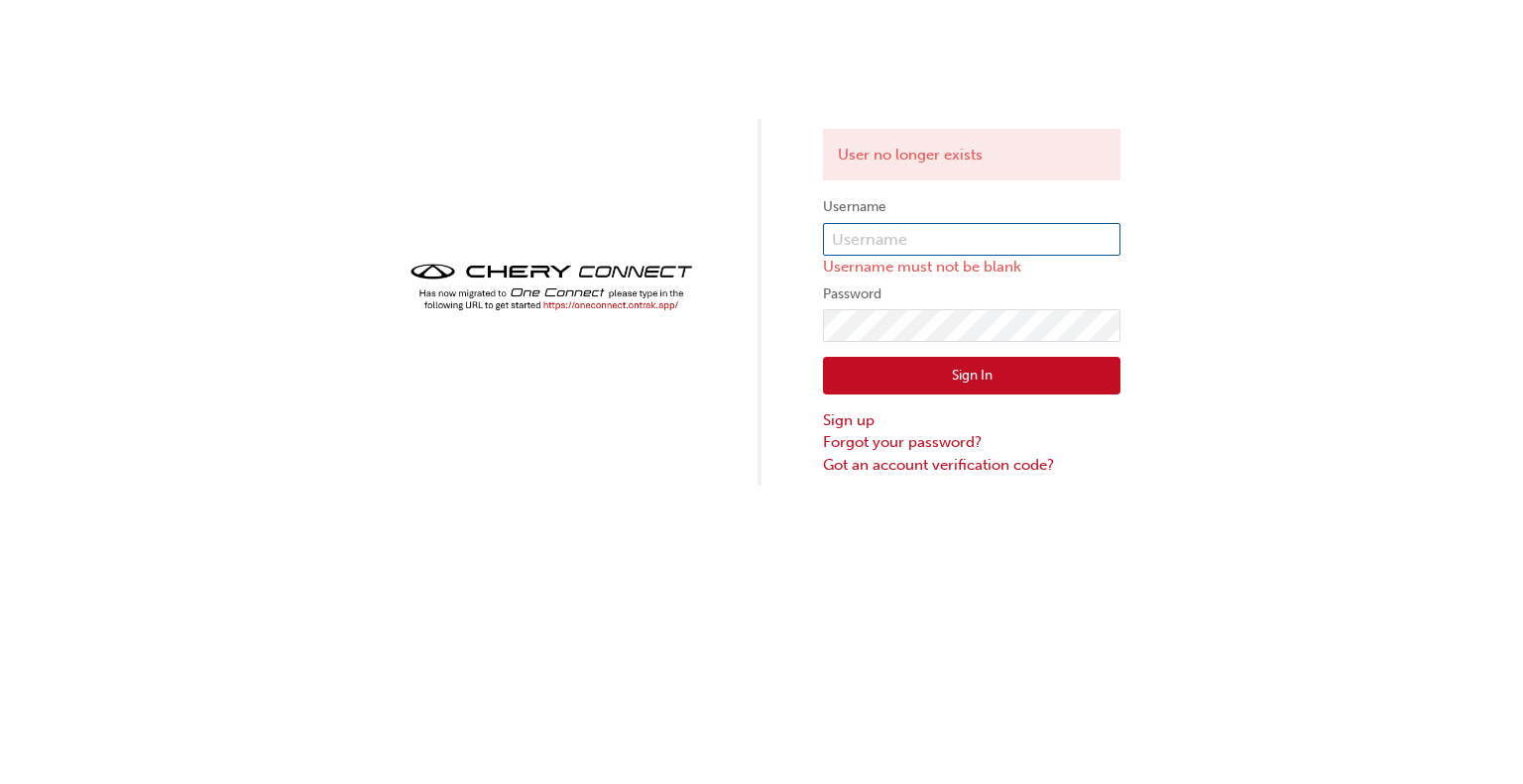 click at bounding box center [972, 240] 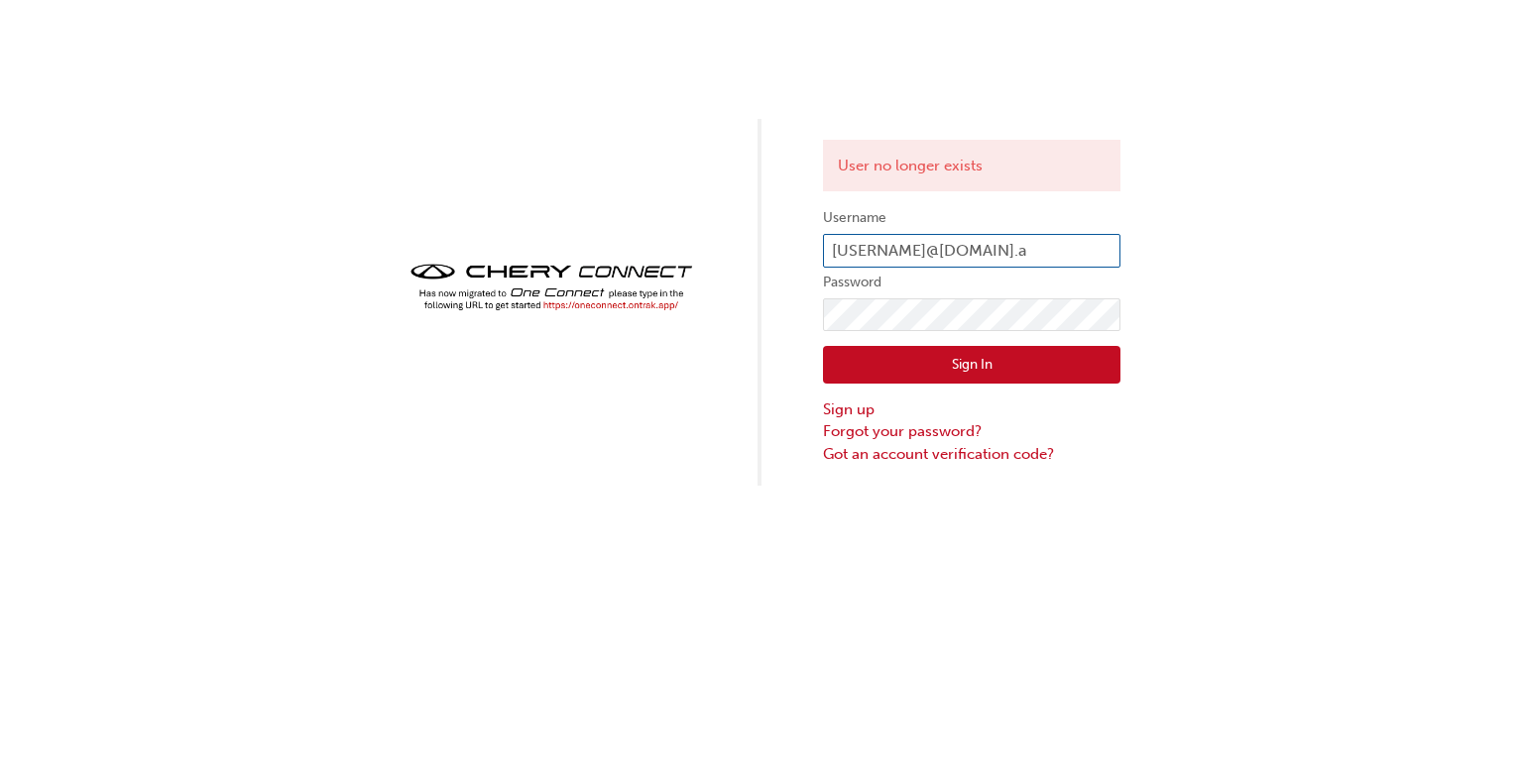 type on "[USERNAME]@[DOMAIN]" 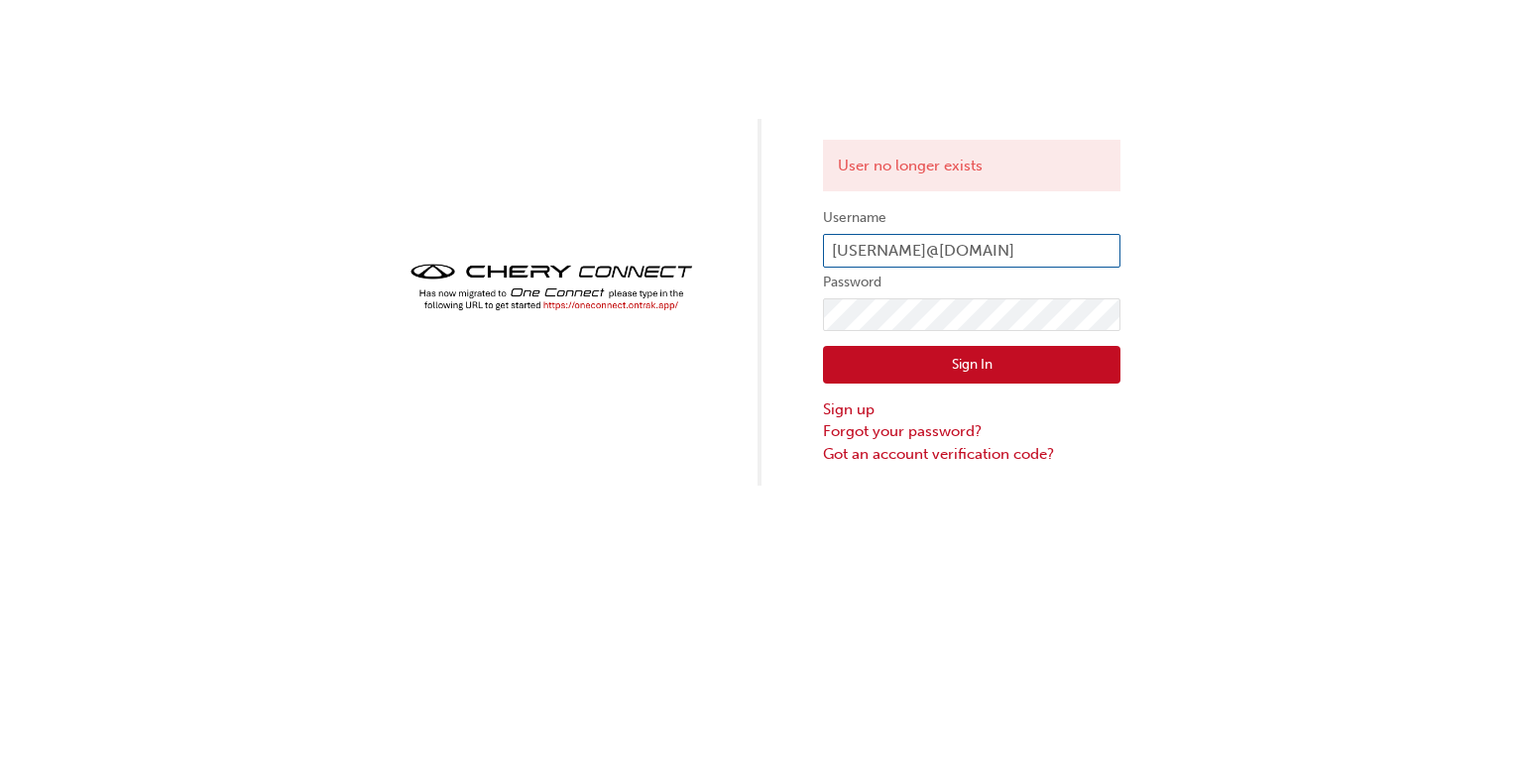 click on "Sign In" at bounding box center [972, 365] 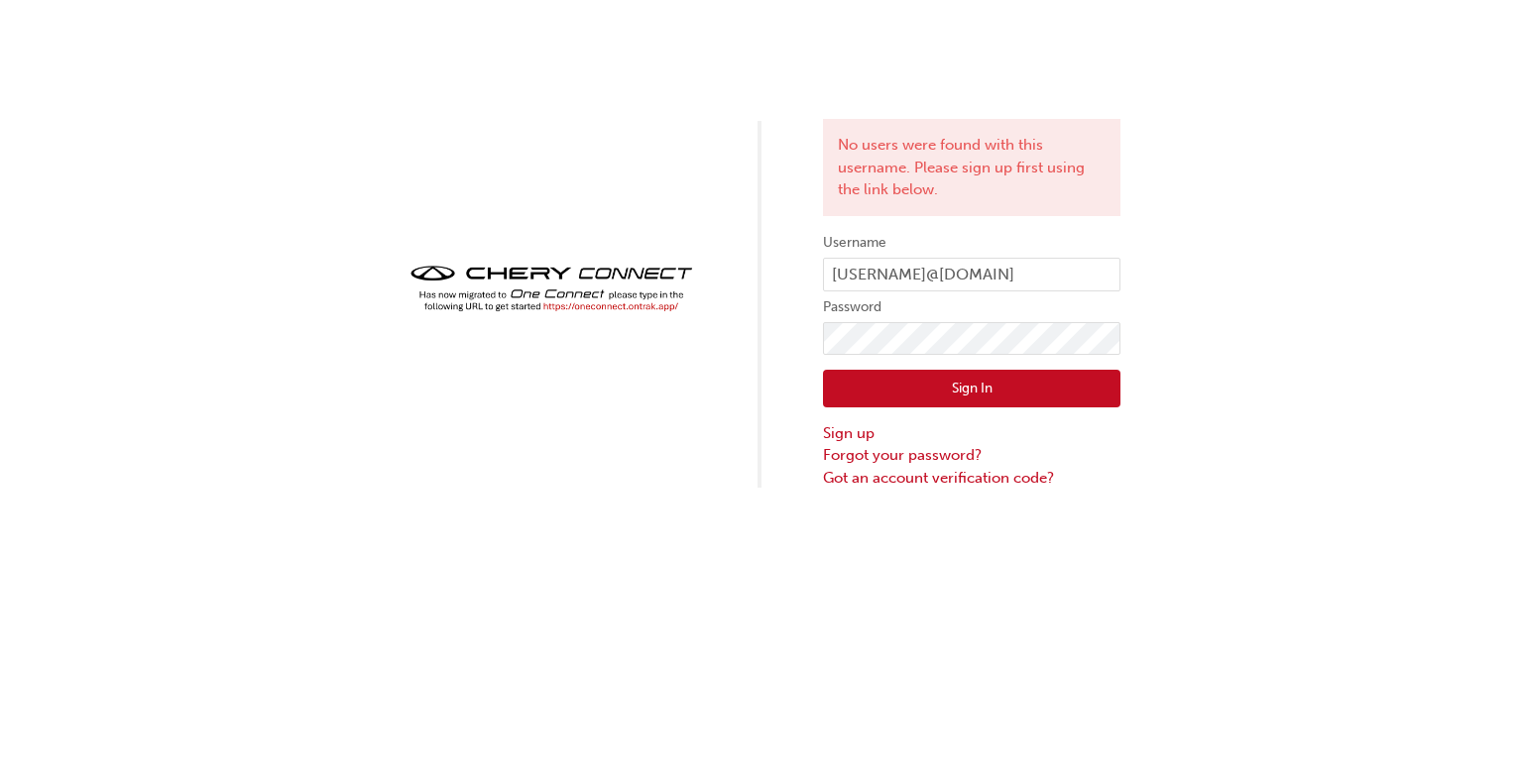 click on "Password" at bounding box center (972, 307) 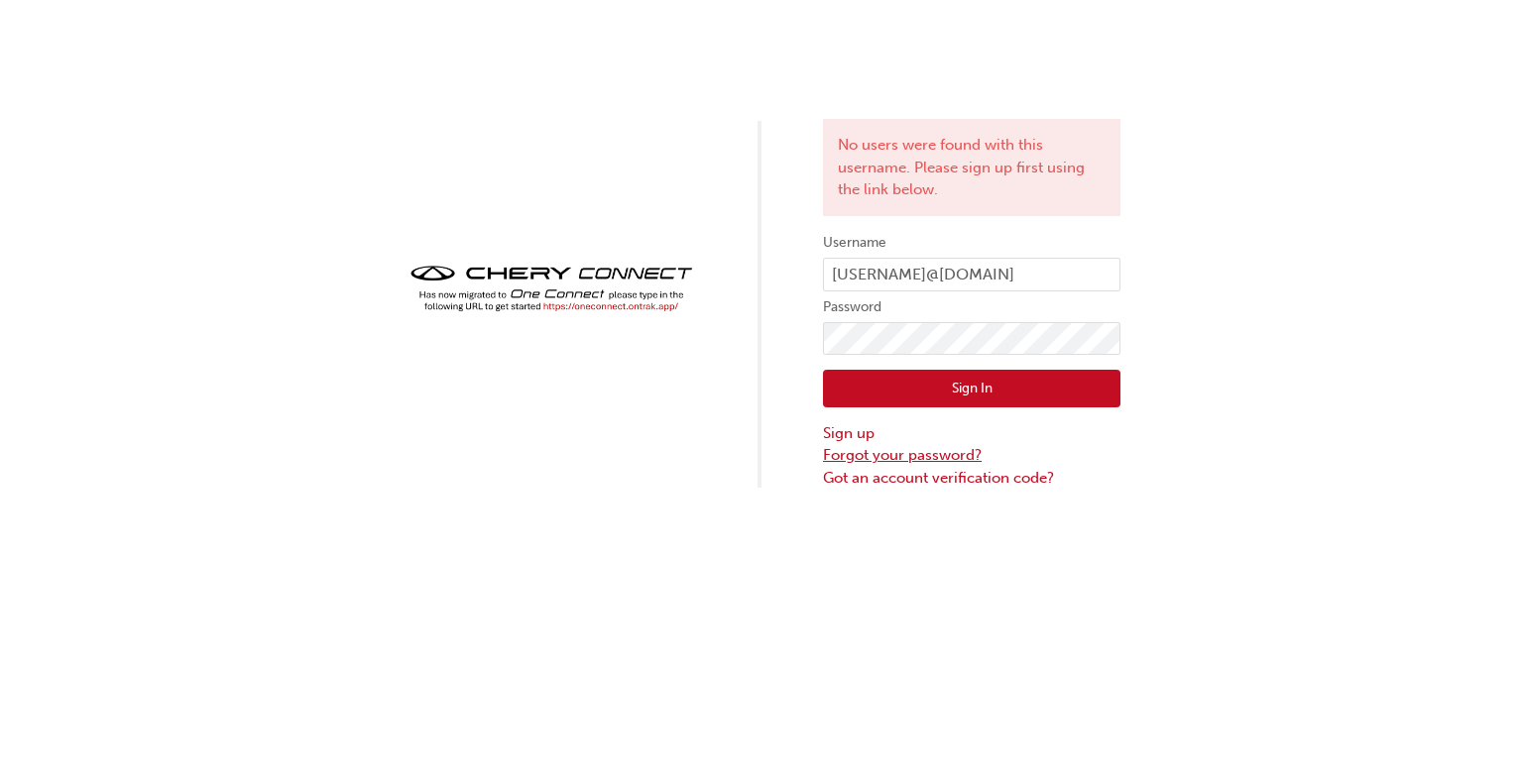 click on "Forgot your password?" at bounding box center (972, 455) 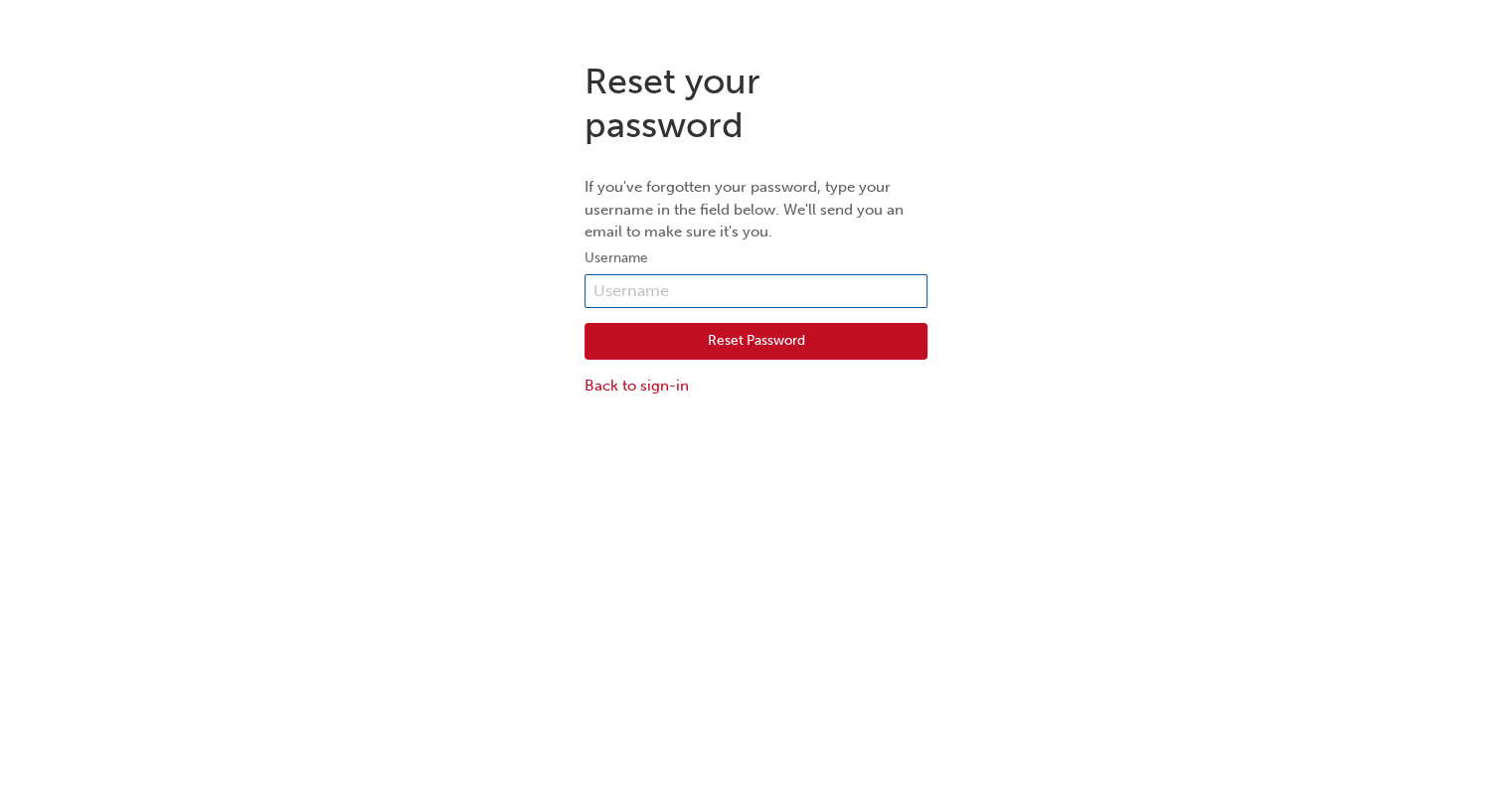 click at bounding box center (756, 291) 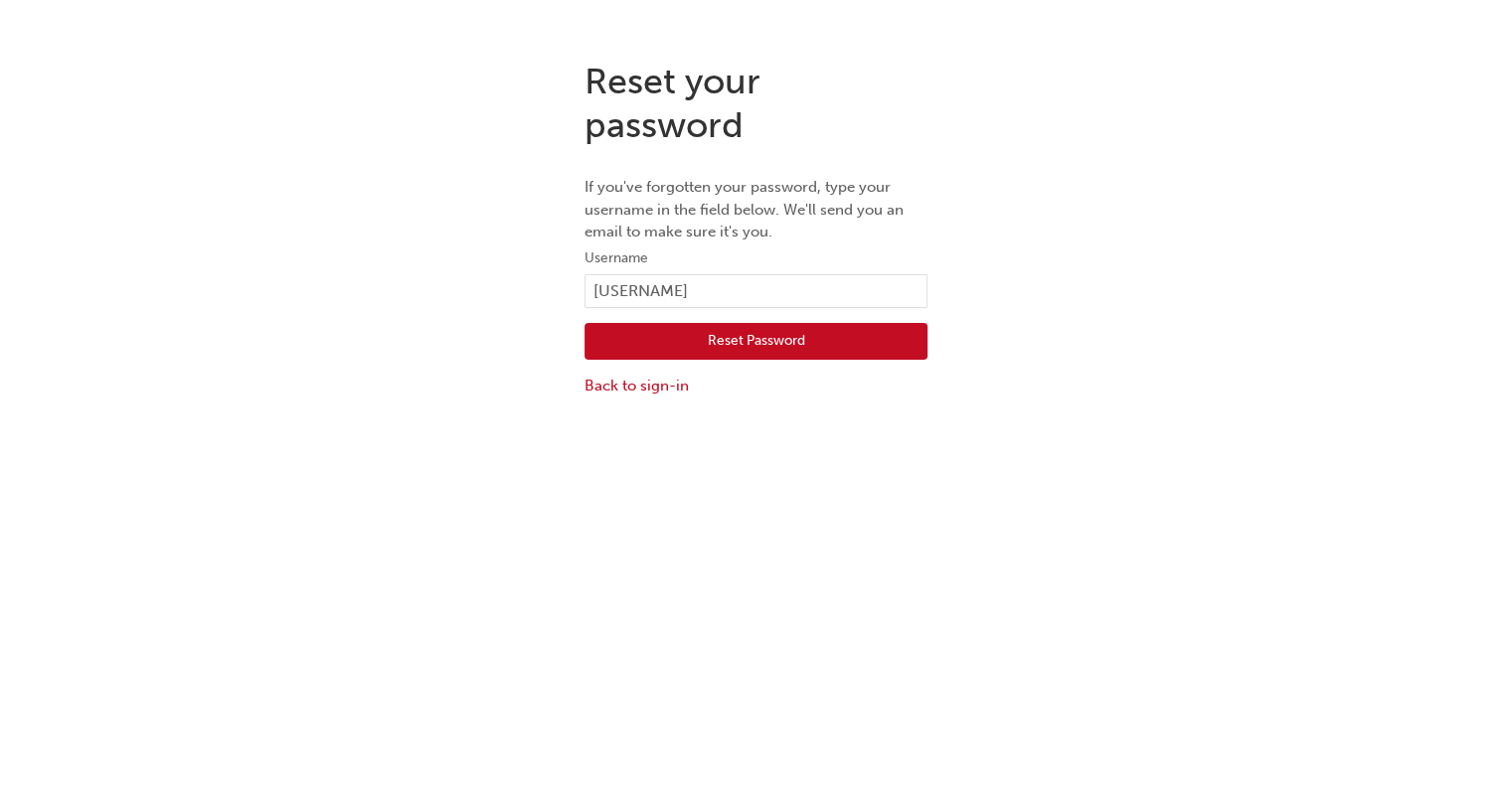 click on "Reset Password" at bounding box center (756, 342) 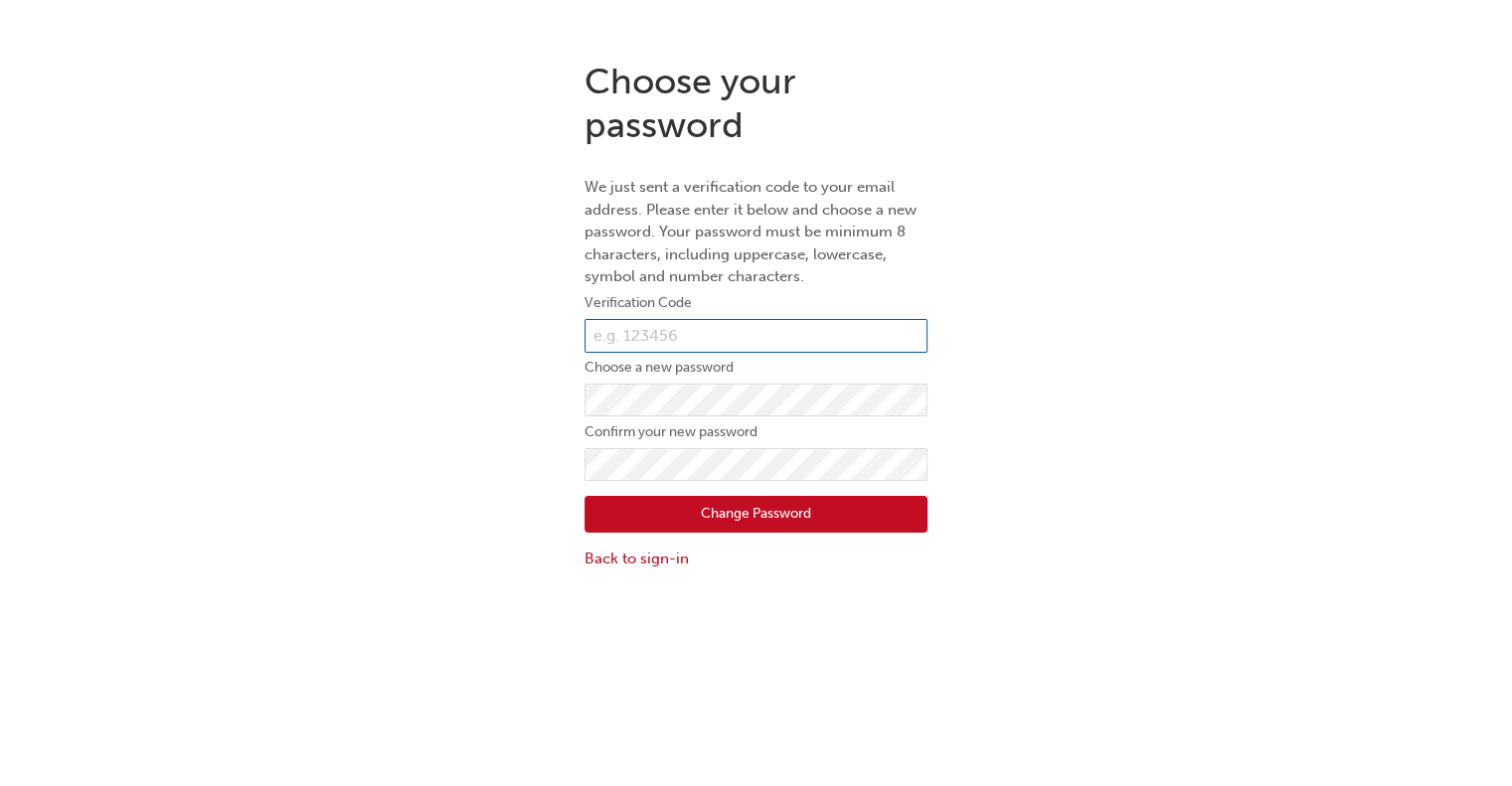 click at bounding box center [756, 336] 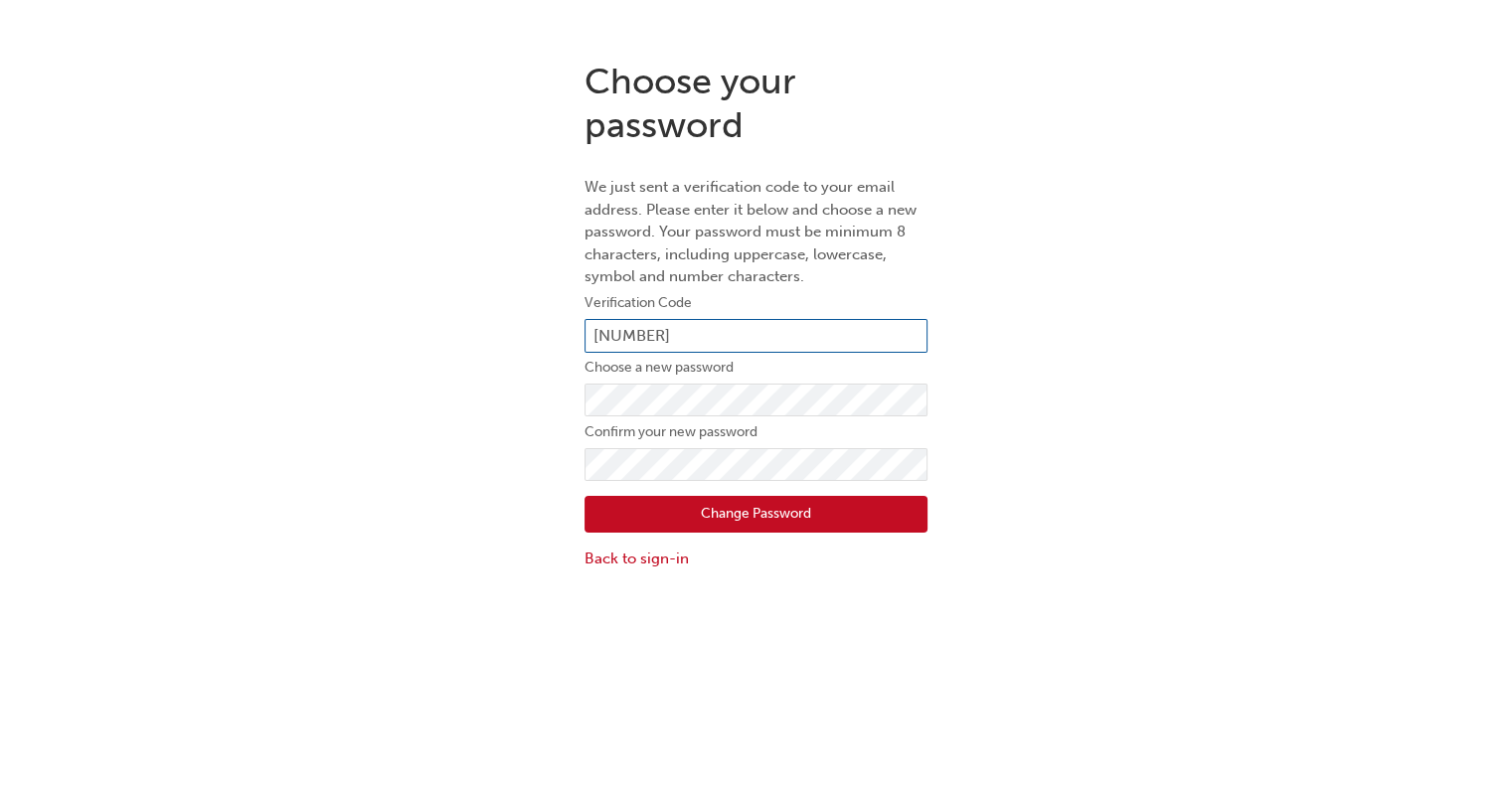 type on "[NUMBER]" 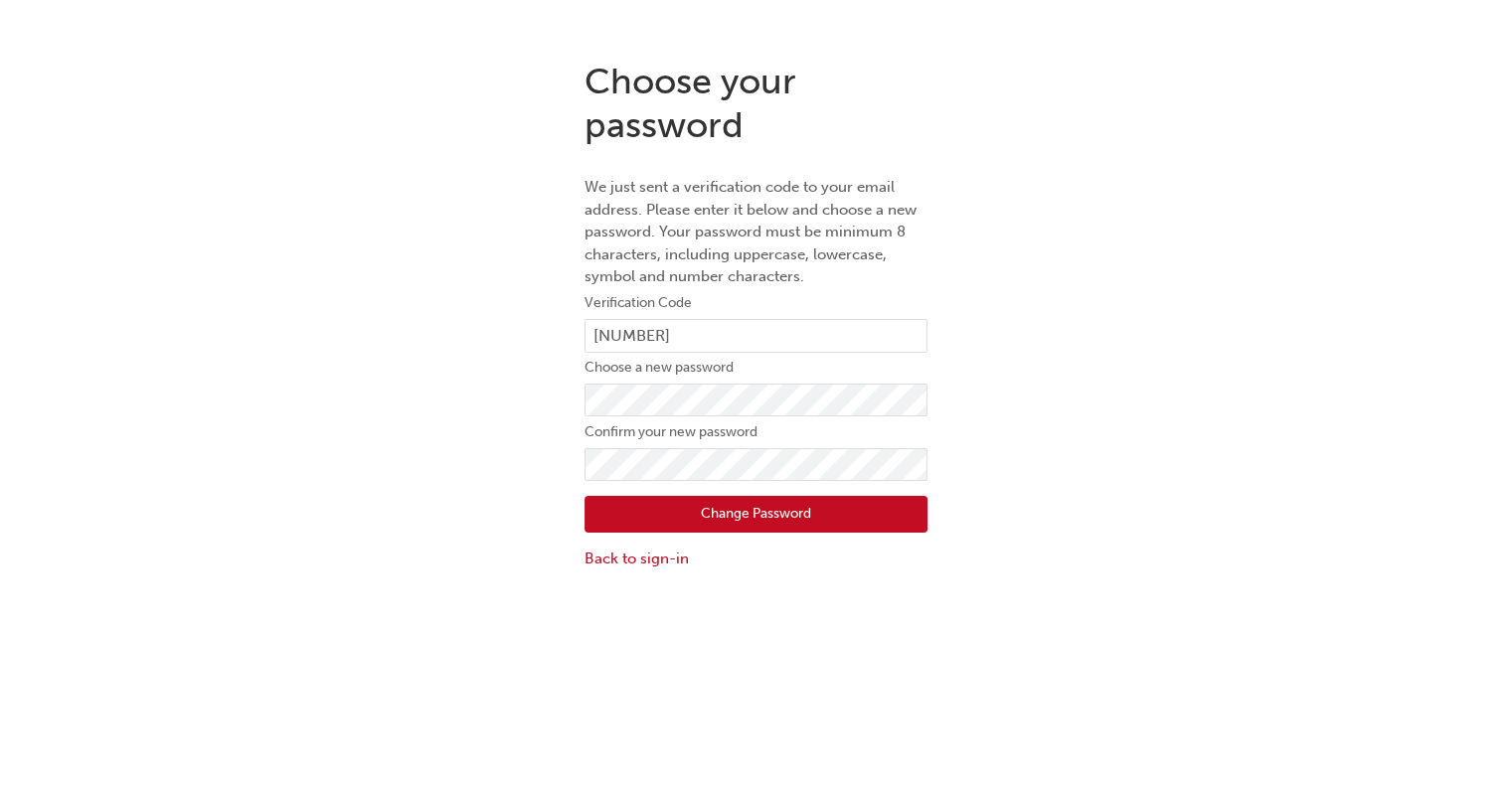 click on "Change Password" at bounding box center [756, 515] 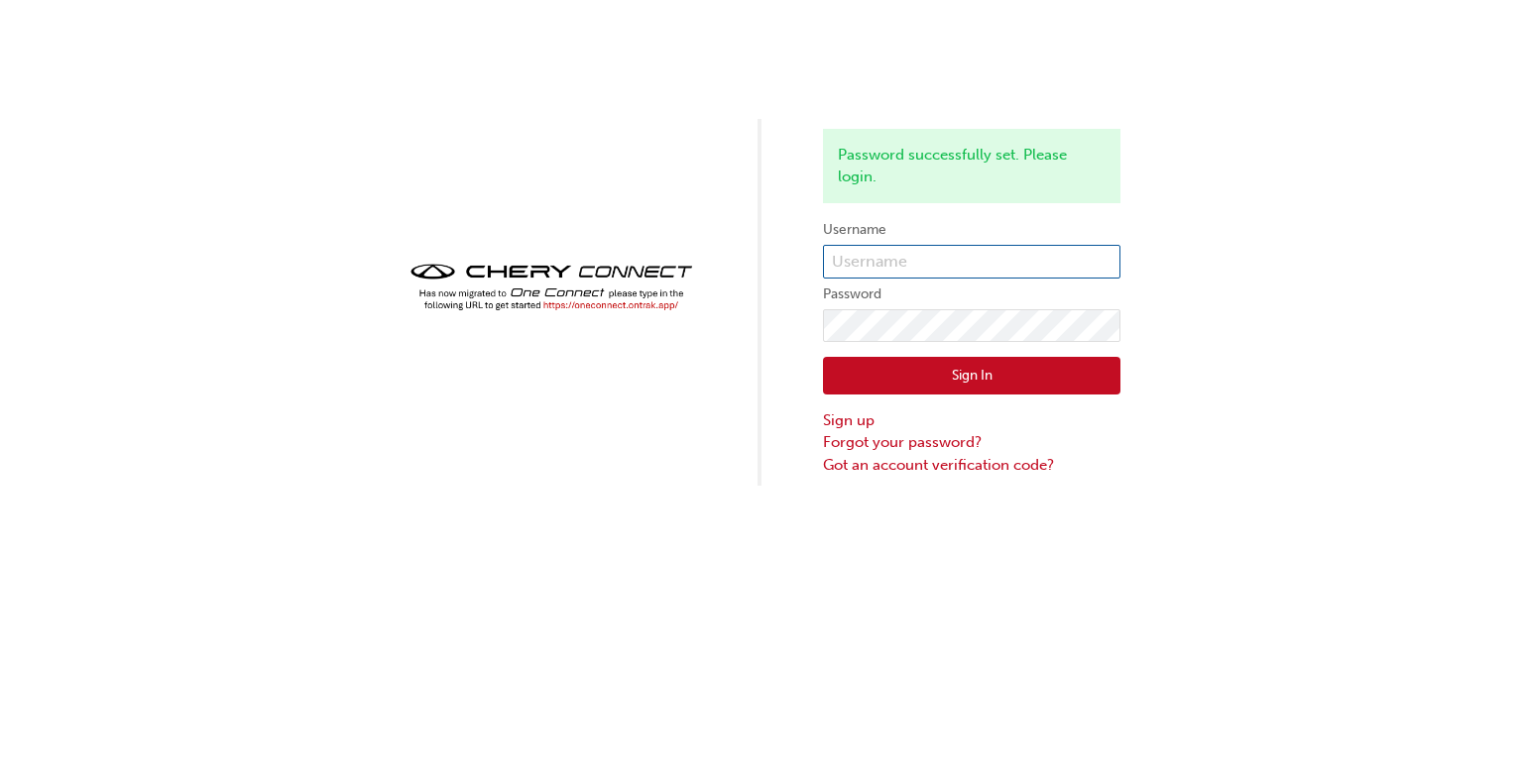type on "[USERNAME]" 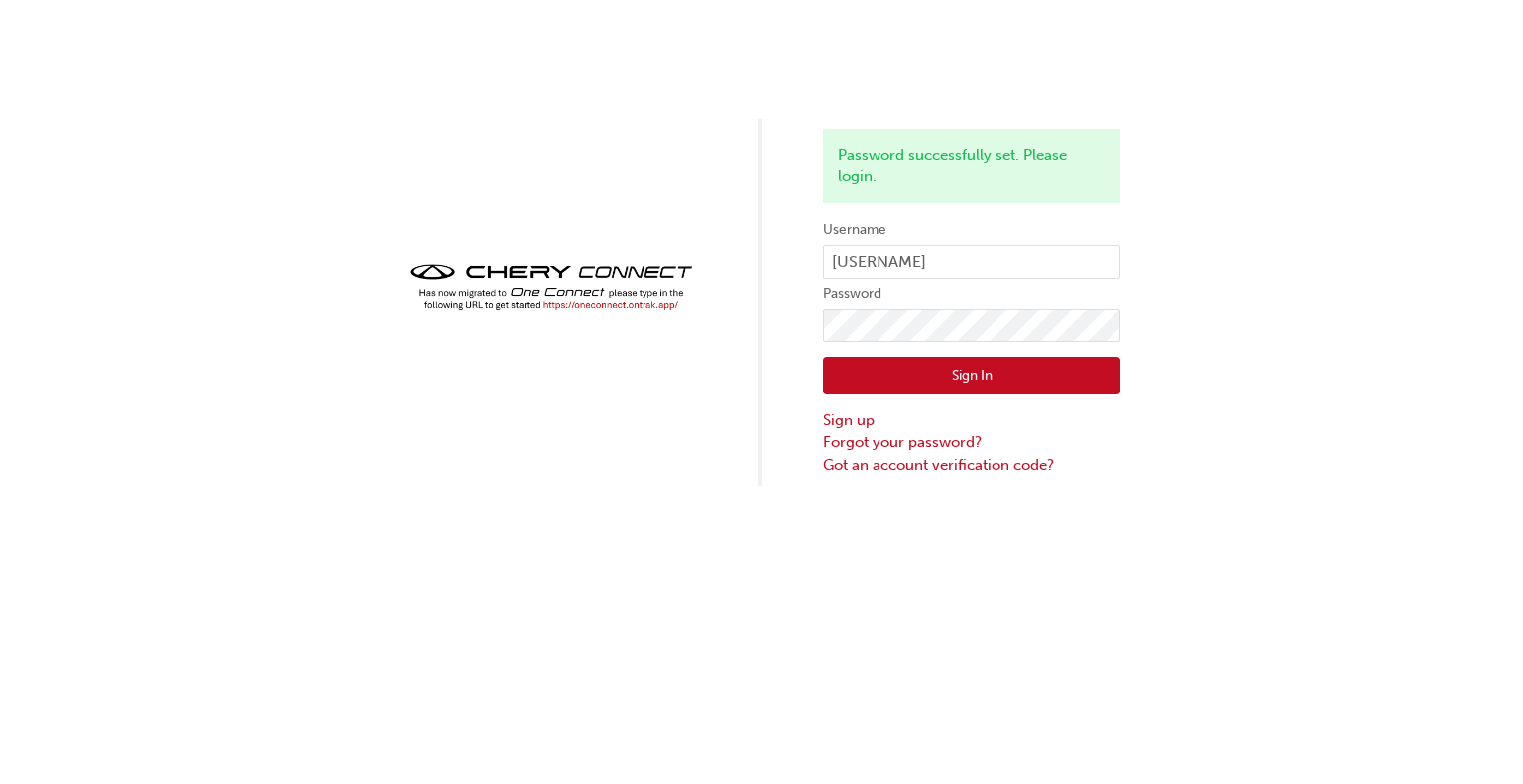 click on "Sign In" at bounding box center (972, 376) 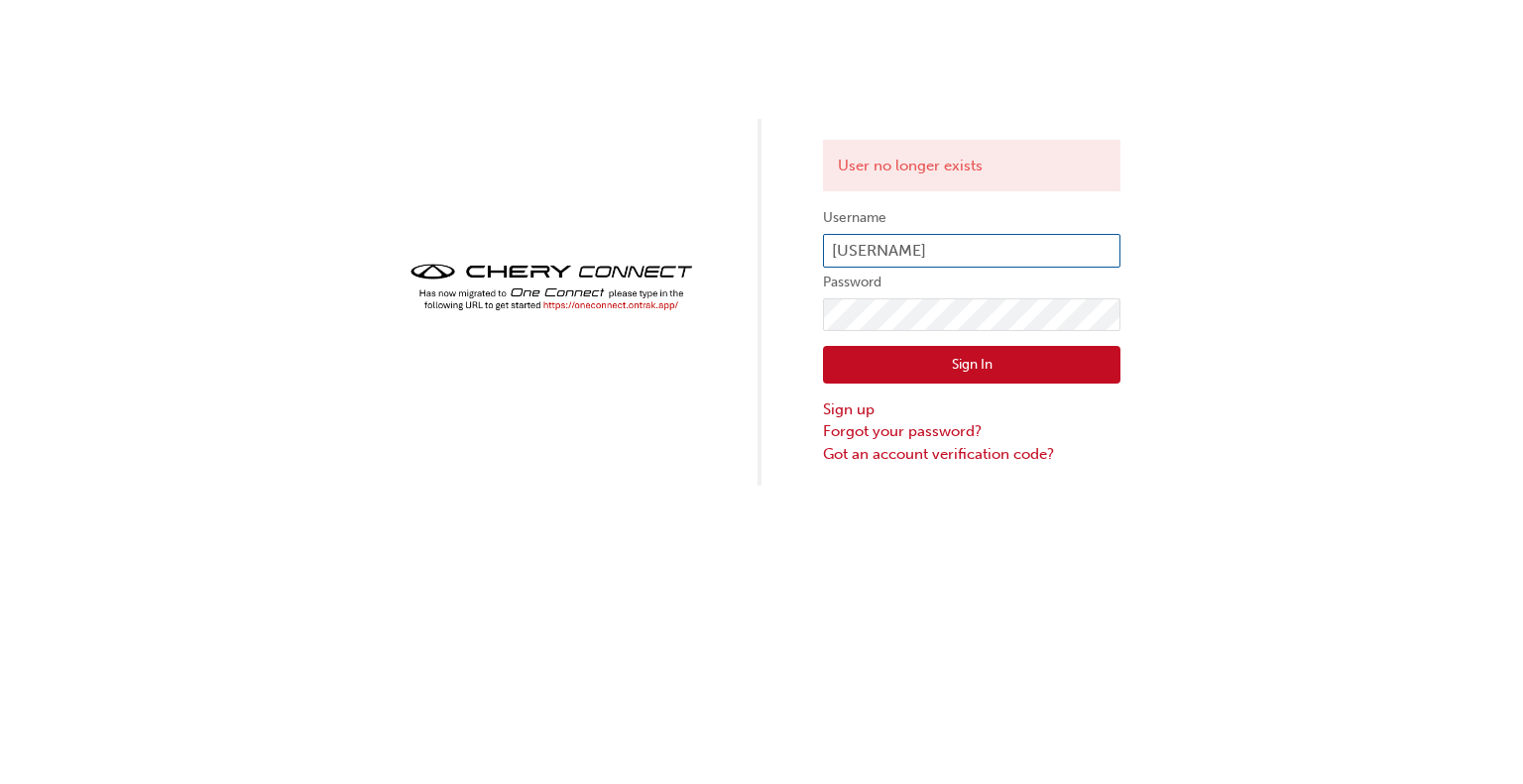 click on "[USERNAME]" at bounding box center (972, 251) 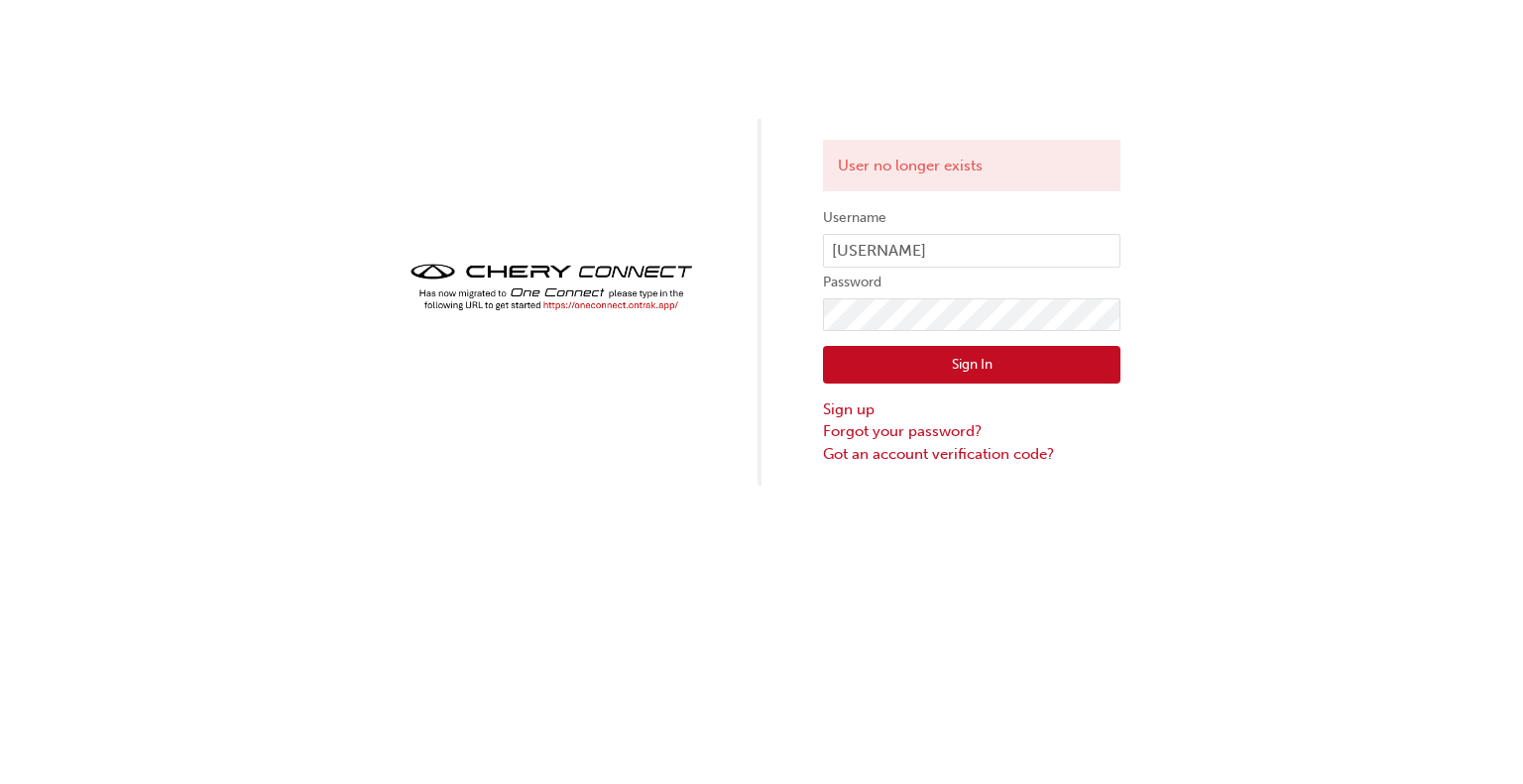 click on "User no longer exists Username [USERNAME] Password Sign In Sign up Forgot your password? Got an account verification code?" at bounding box center (762, 243) 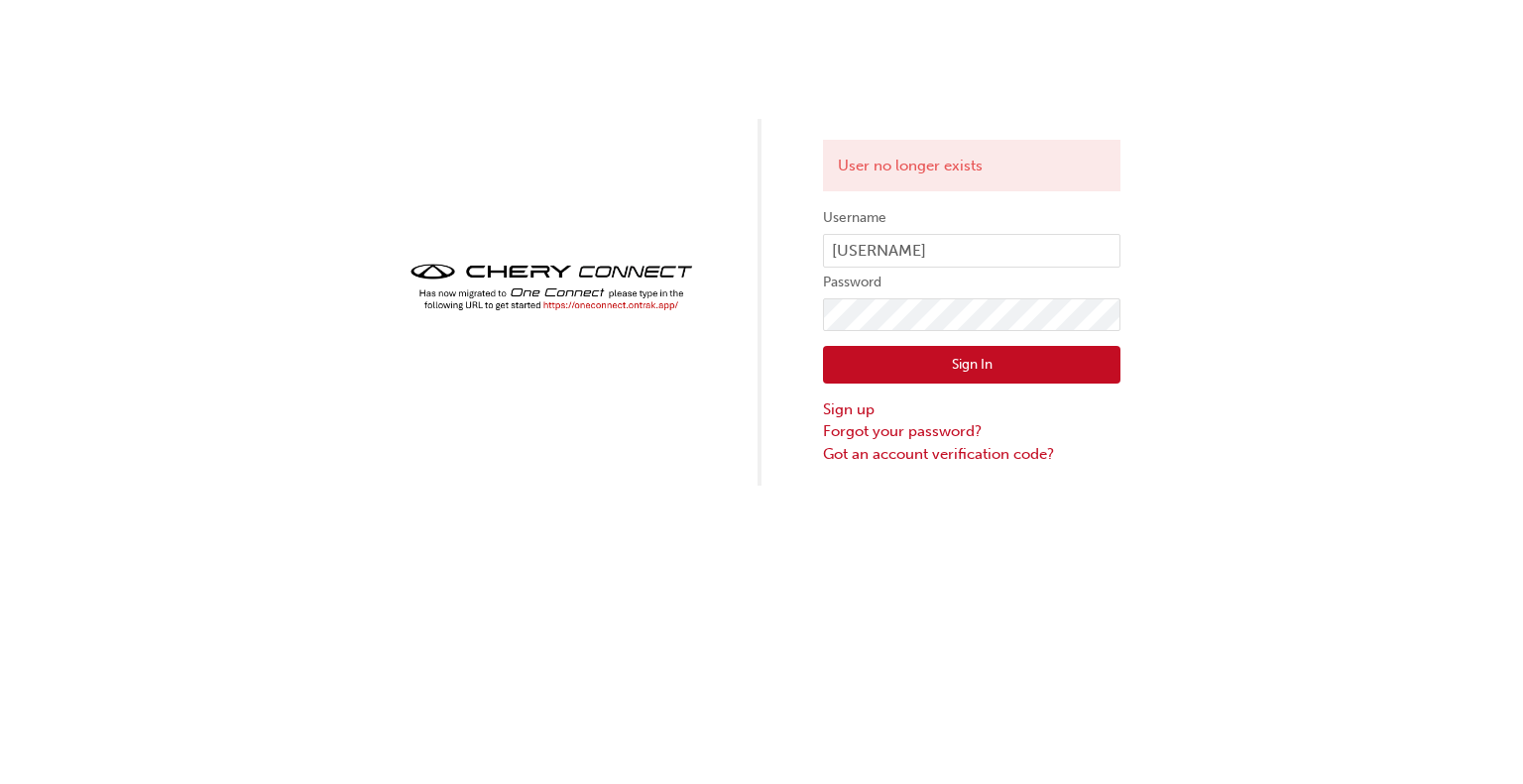 click at bounding box center (551, 286) 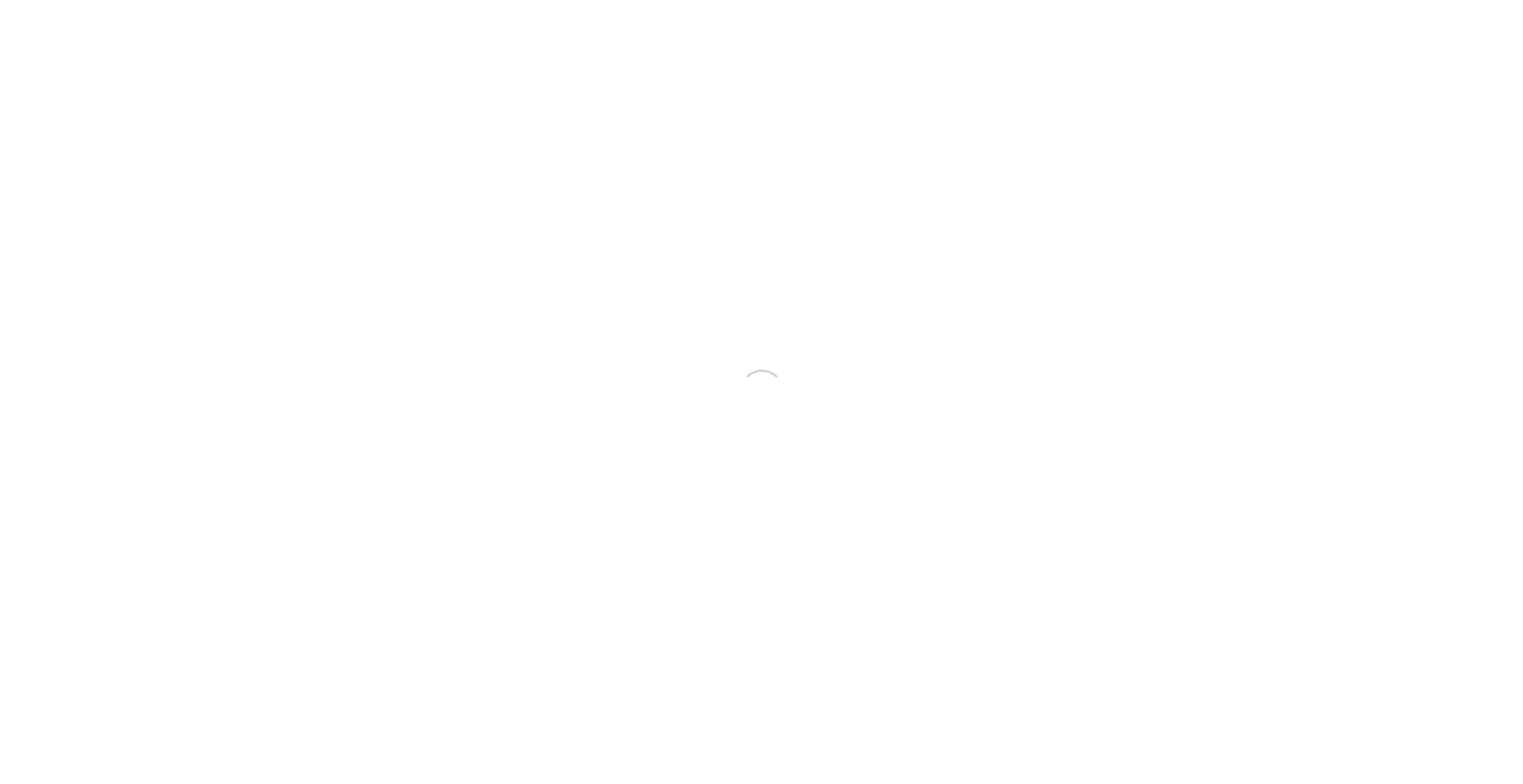 scroll, scrollTop: 0, scrollLeft: 0, axis: both 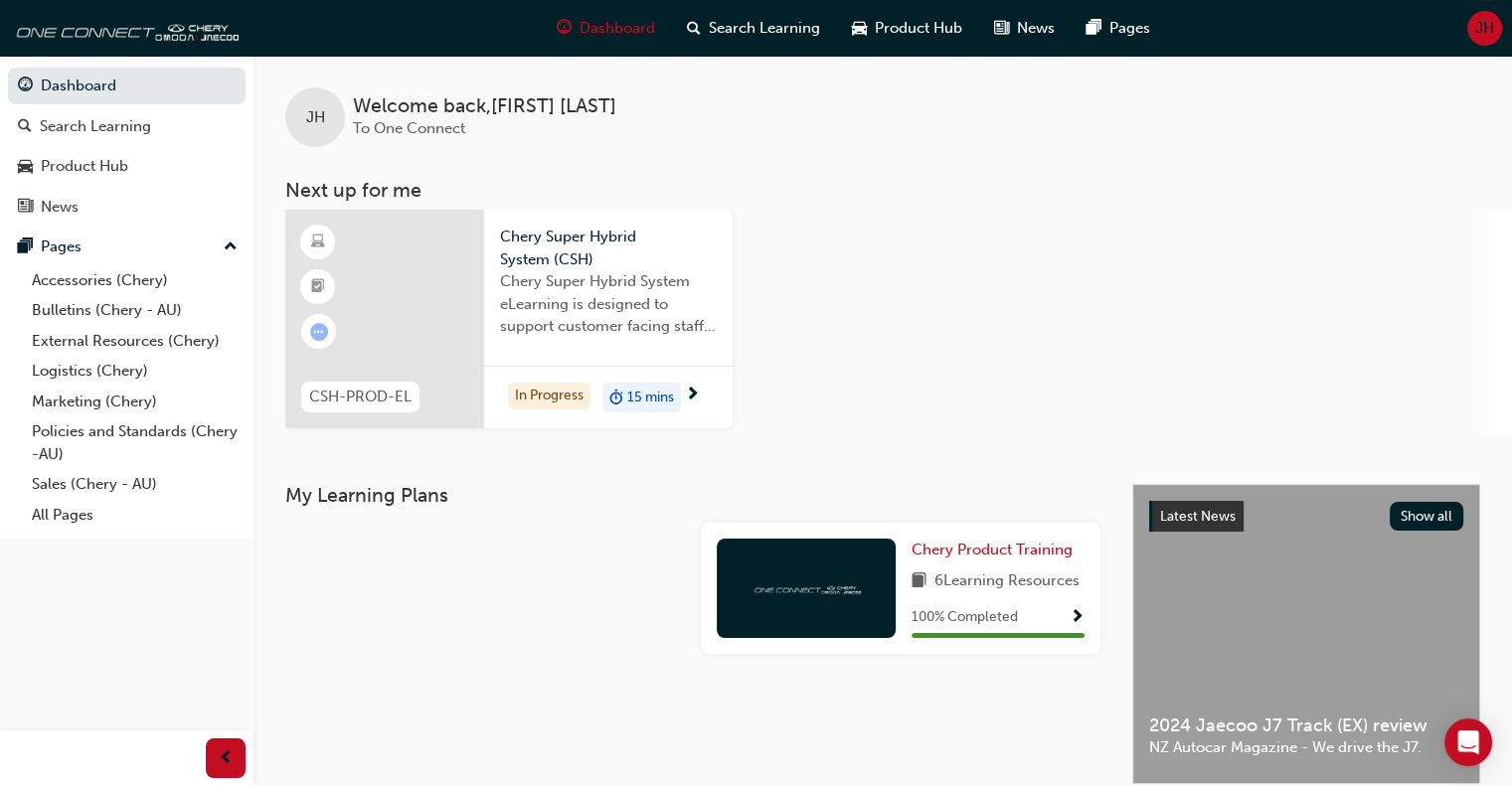 click at bounding box center (385, 319) 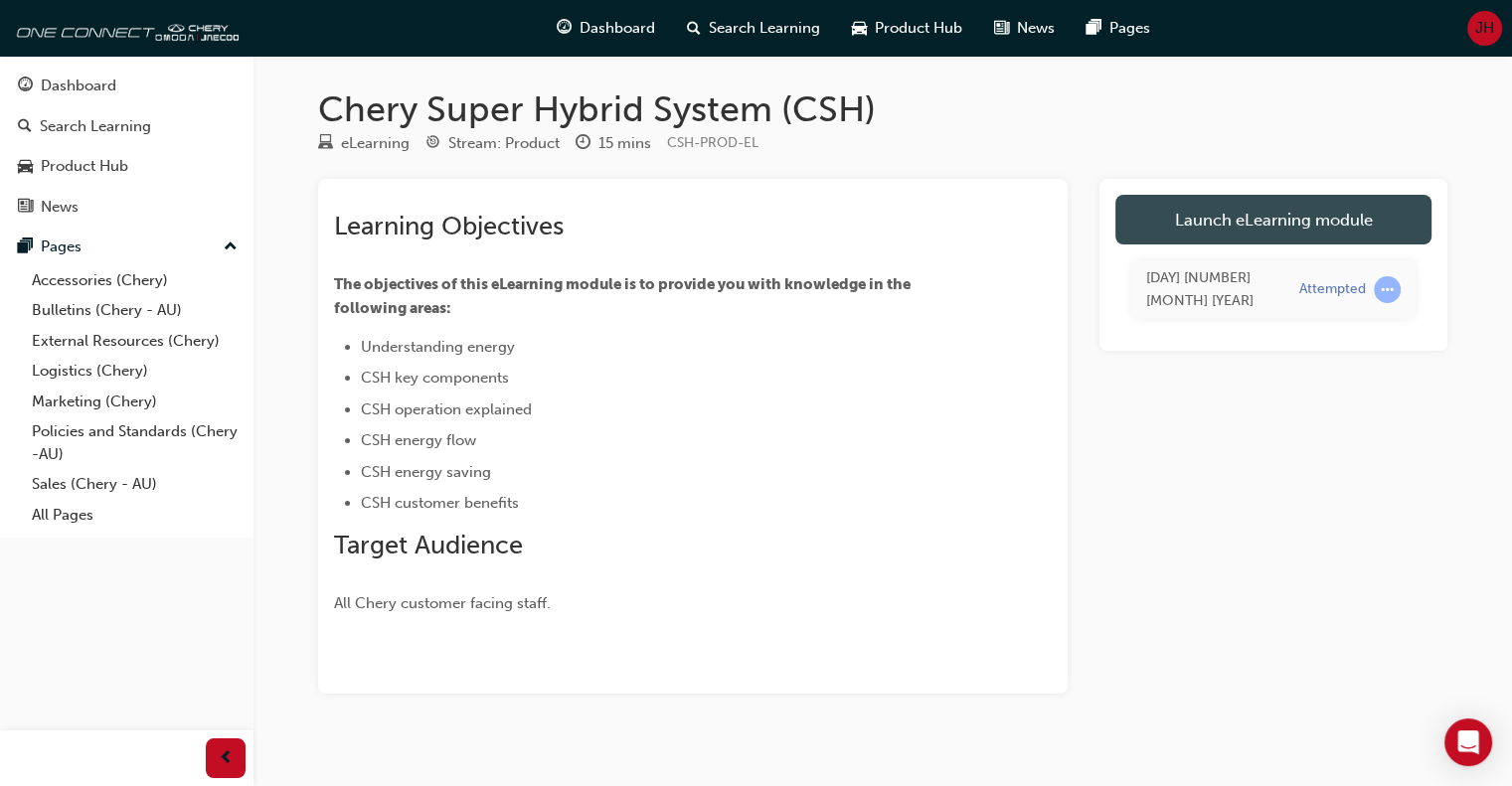 click on "Launch eLearning module" at bounding box center (1273, 220) 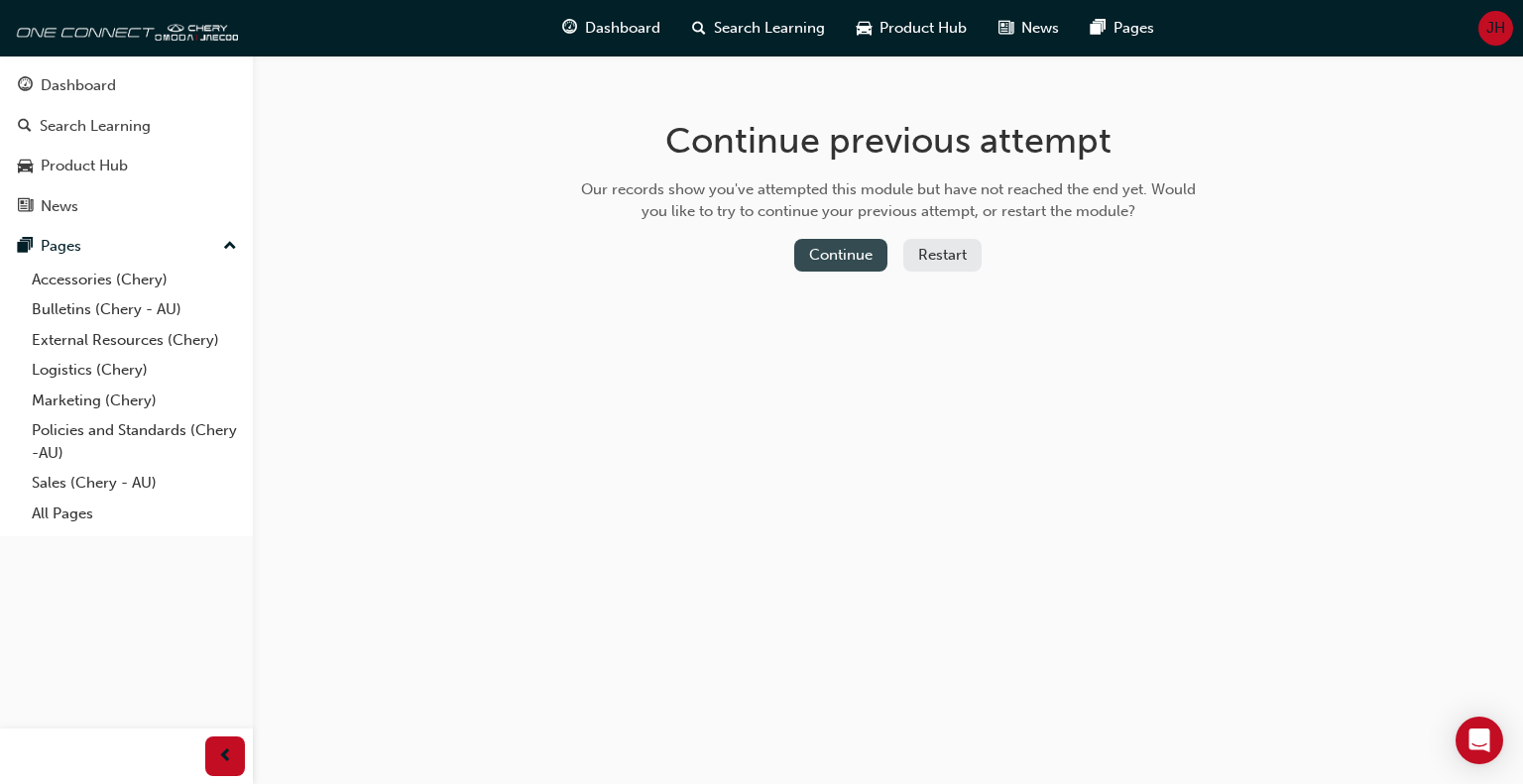 click on "Continue" at bounding box center [841, 255] 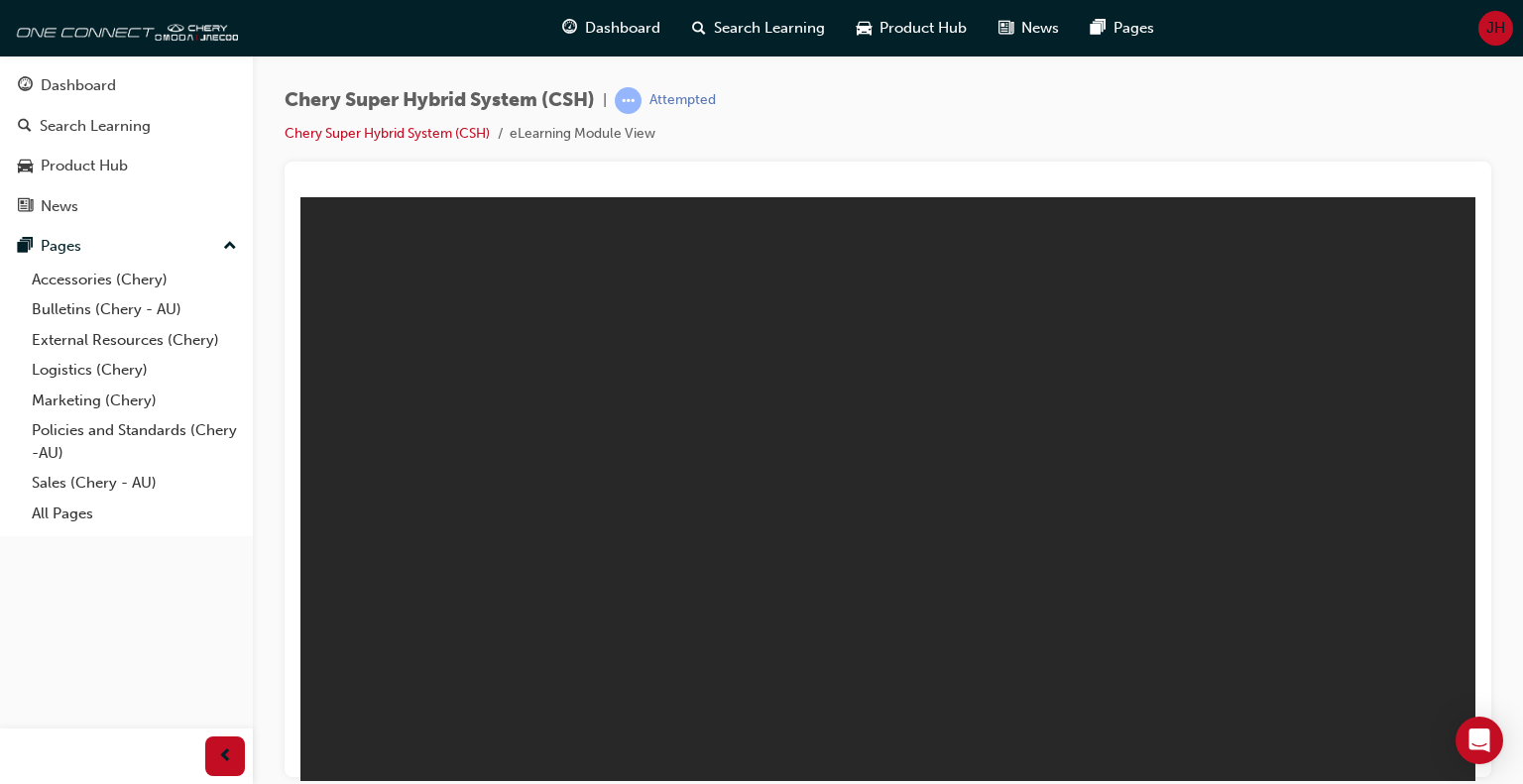 scroll, scrollTop: 0, scrollLeft: 0, axis: both 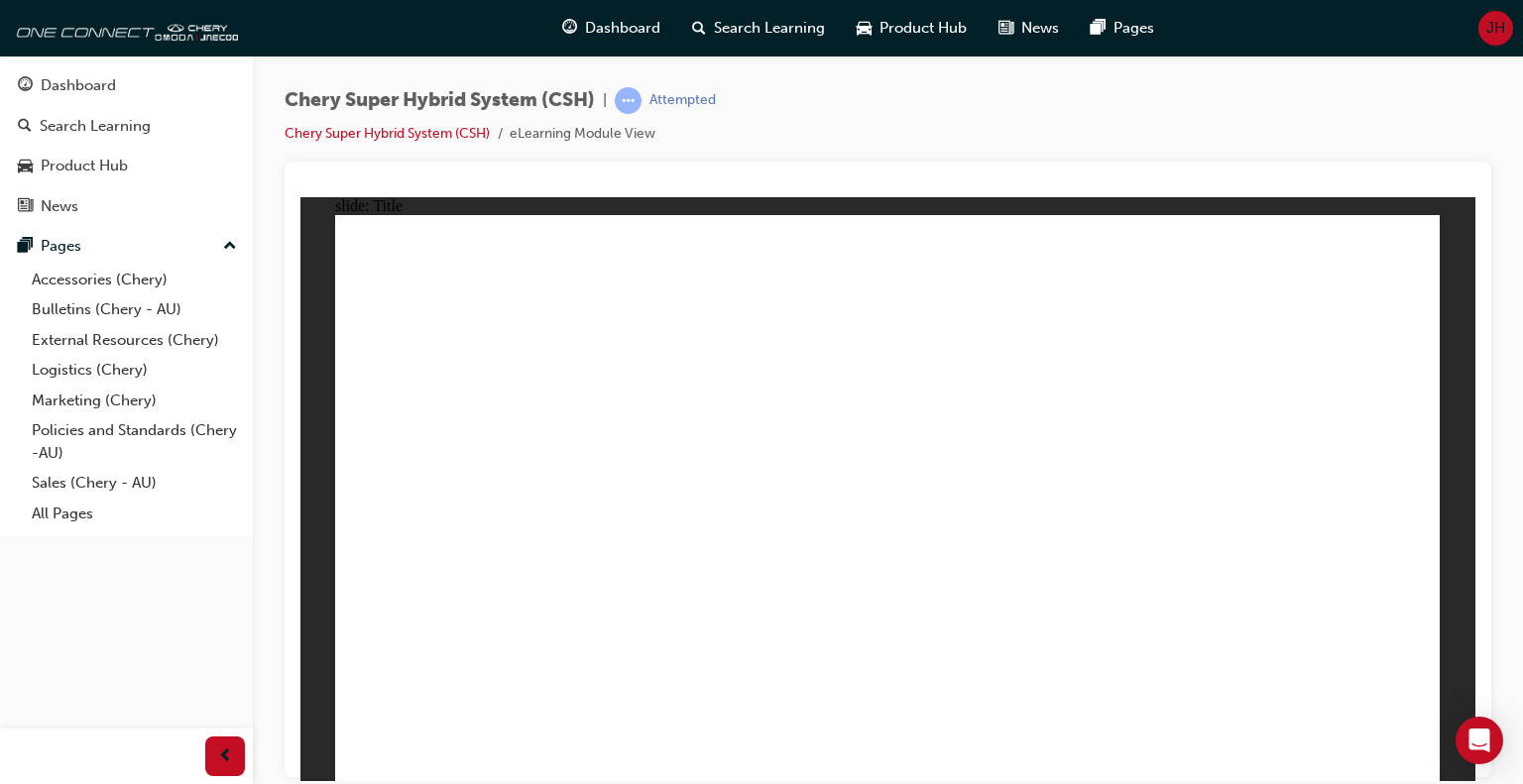 click 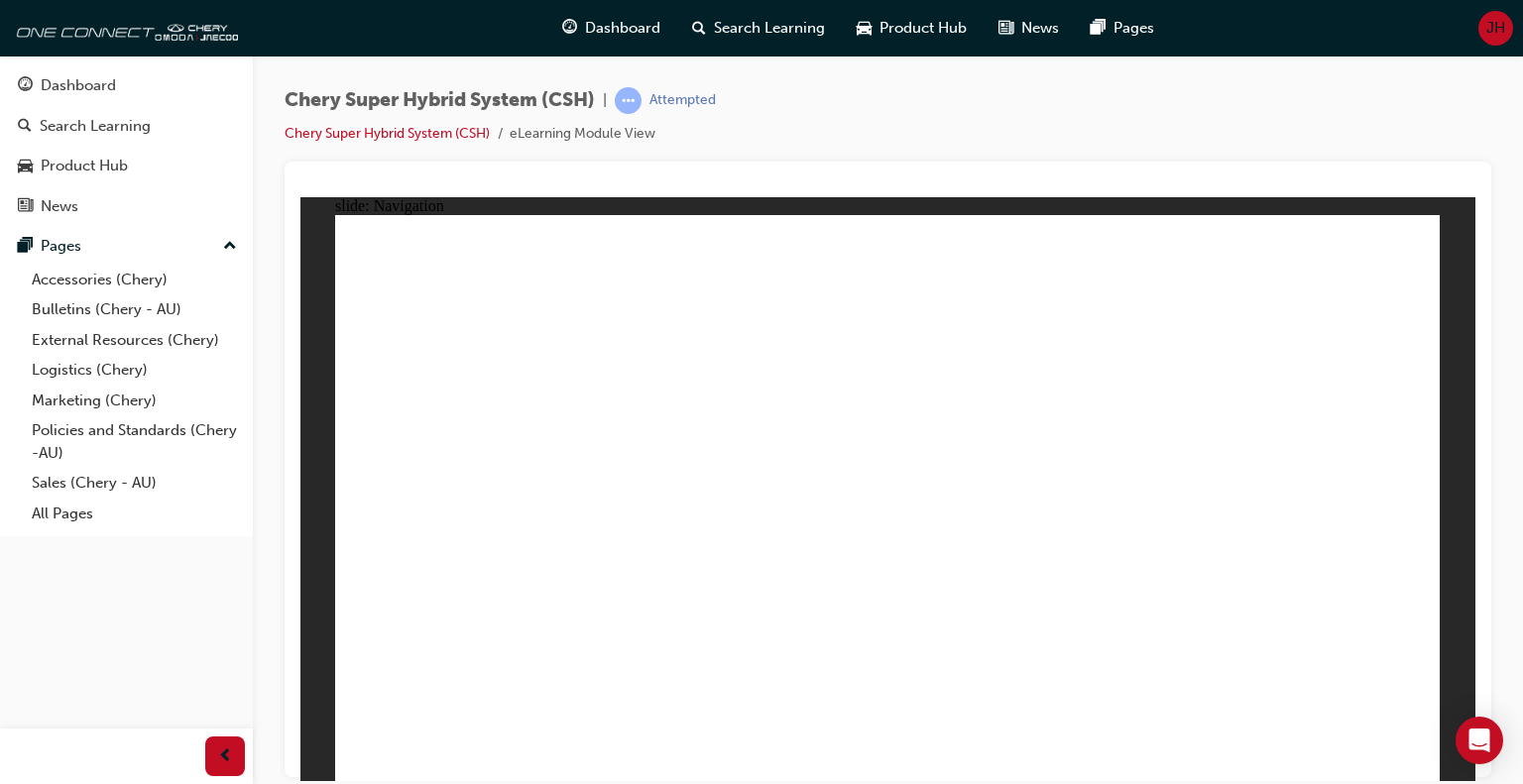 click 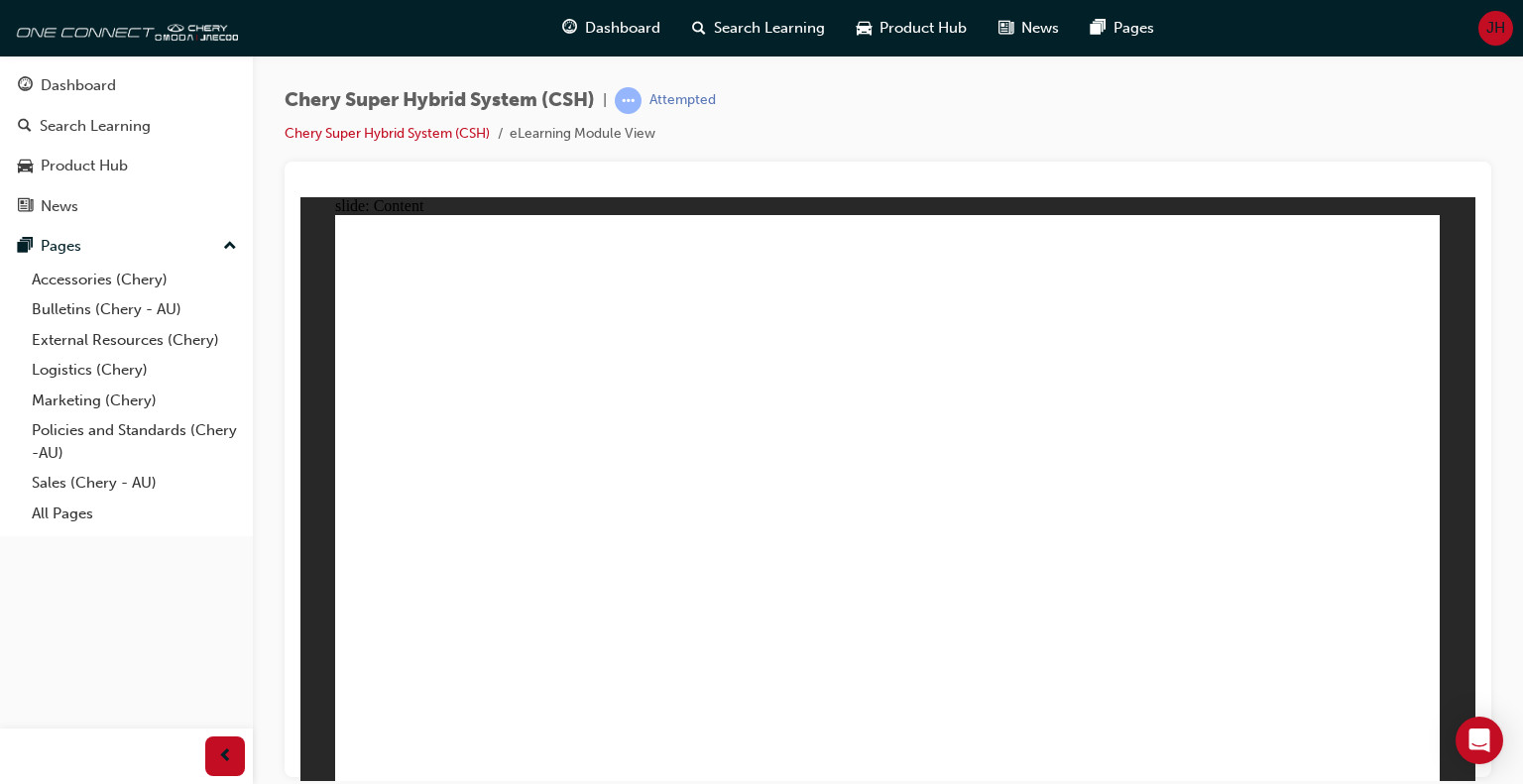 click 